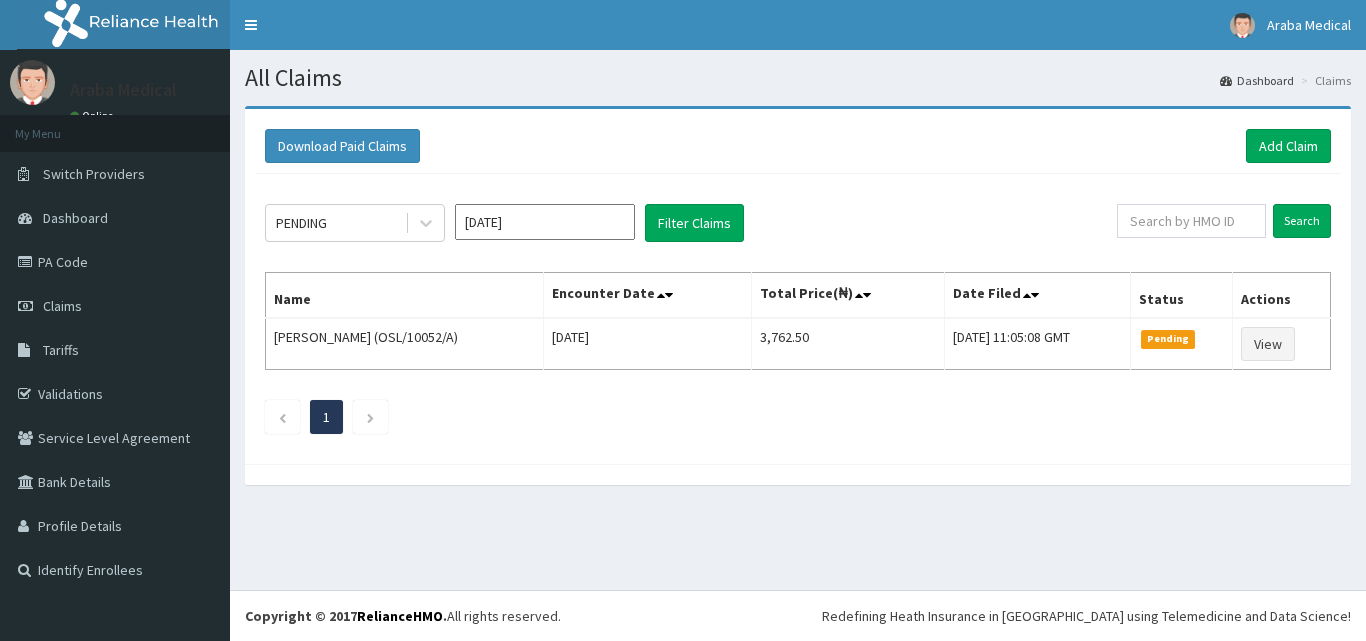 scroll, scrollTop: 0, scrollLeft: 0, axis: both 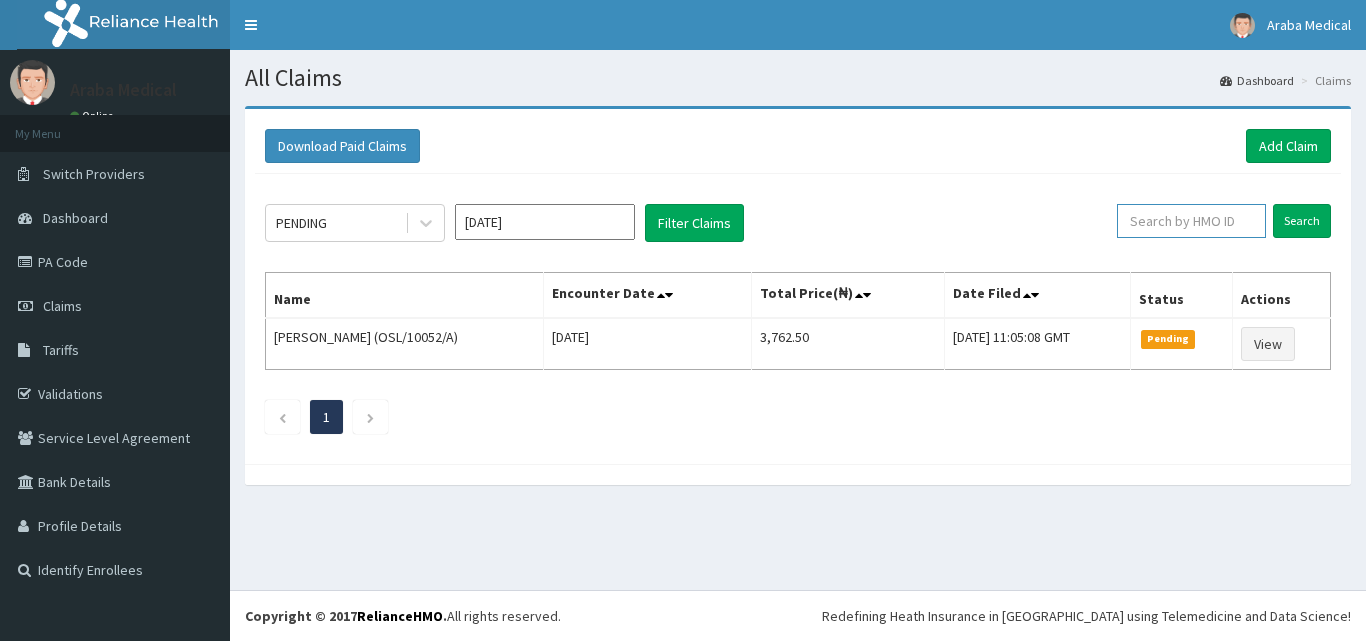 click at bounding box center (1191, 221) 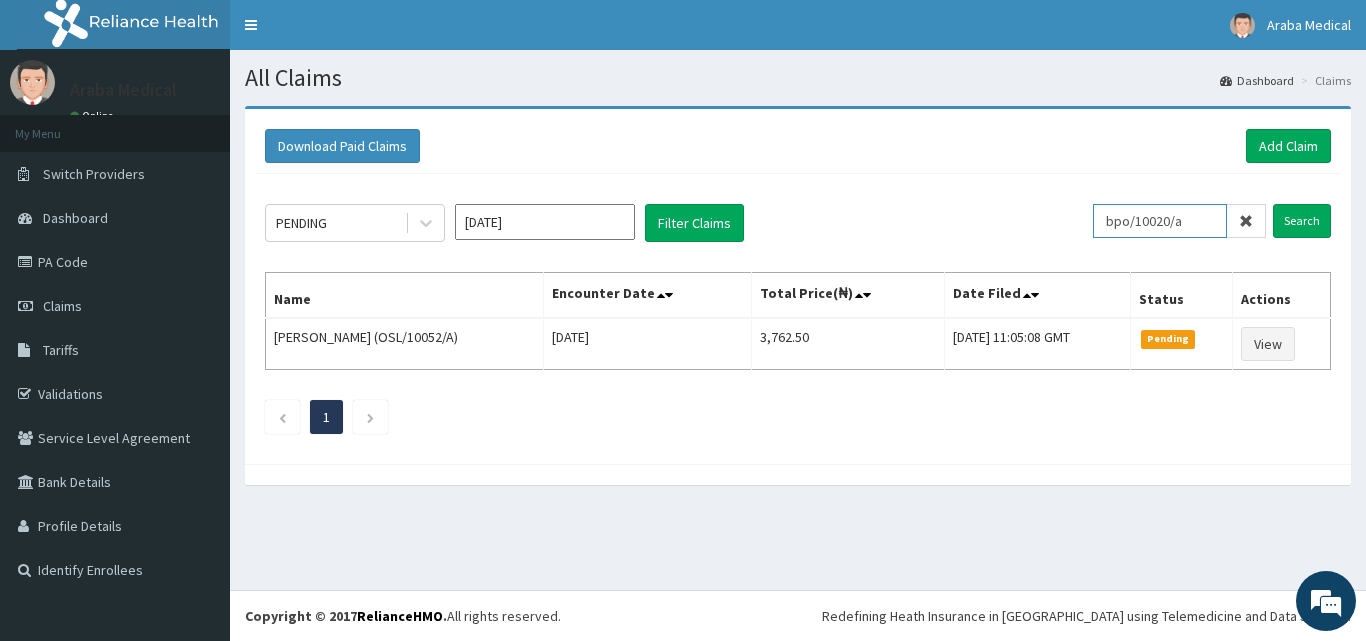 scroll, scrollTop: 0, scrollLeft: 0, axis: both 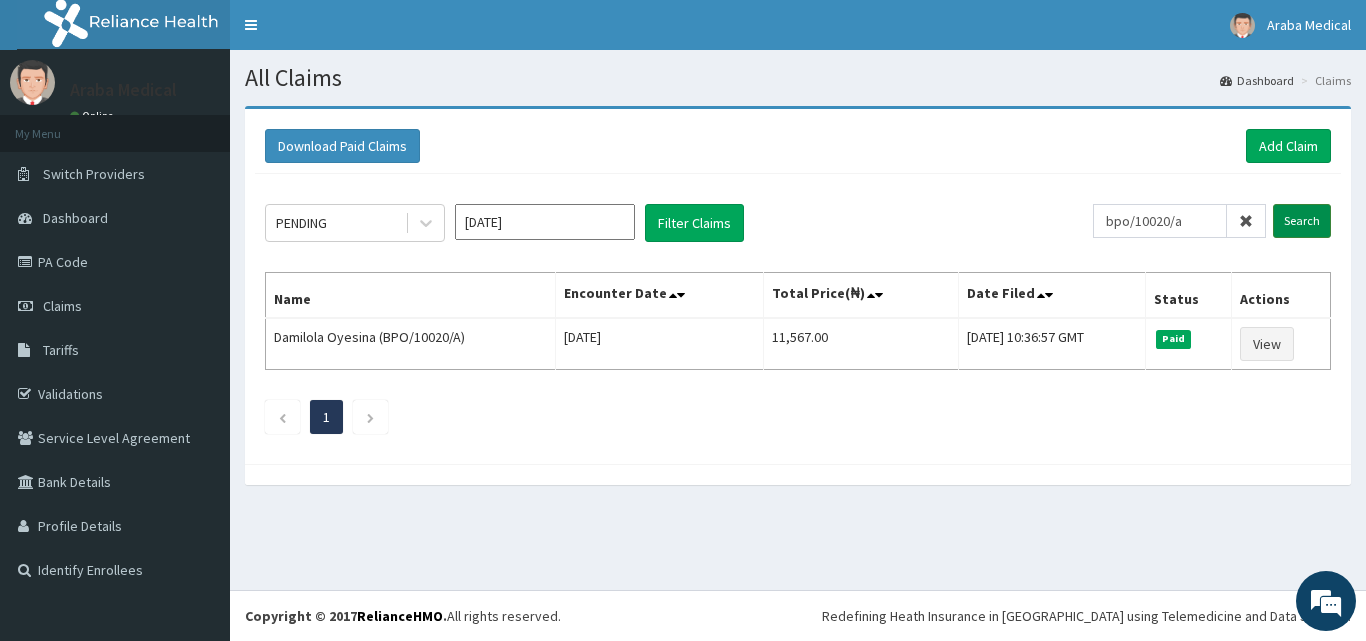 click on "Search" at bounding box center (1302, 221) 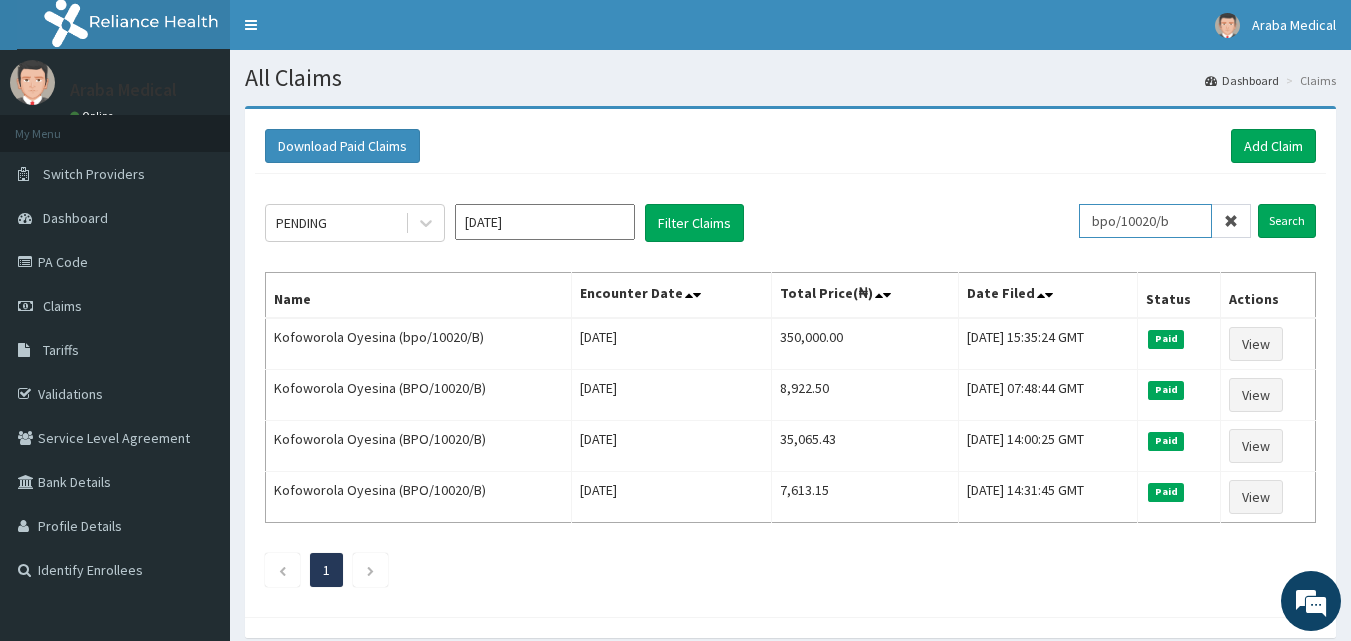 drag, startPoint x: 1196, startPoint y: 222, endPoint x: 997, endPoint y: 191, distance: 201.4001 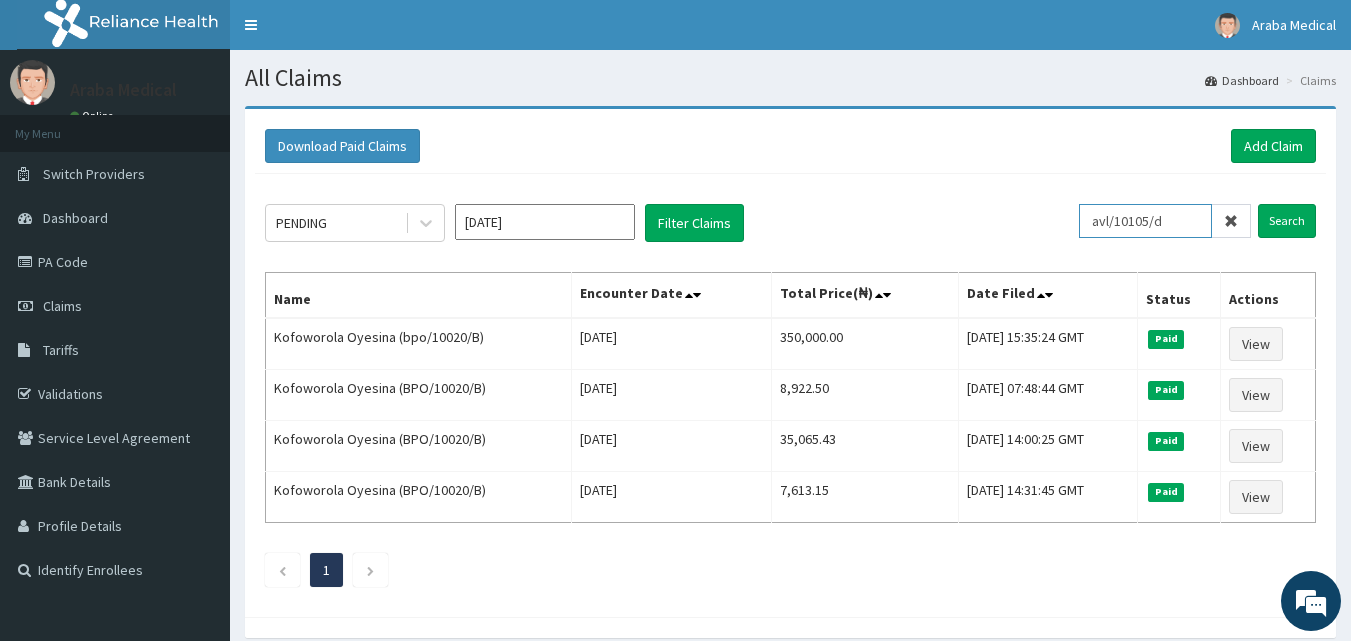 click on "Search" at bounding box center [1287, 221] 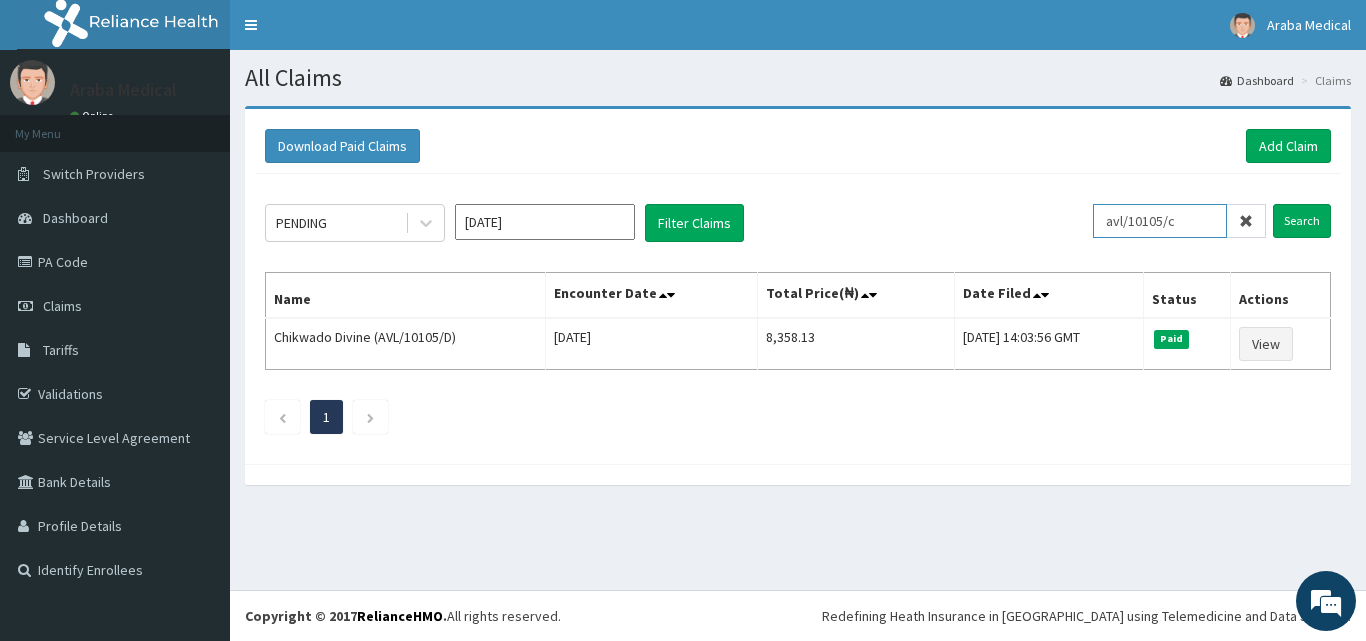 type on "avl/10105/c" 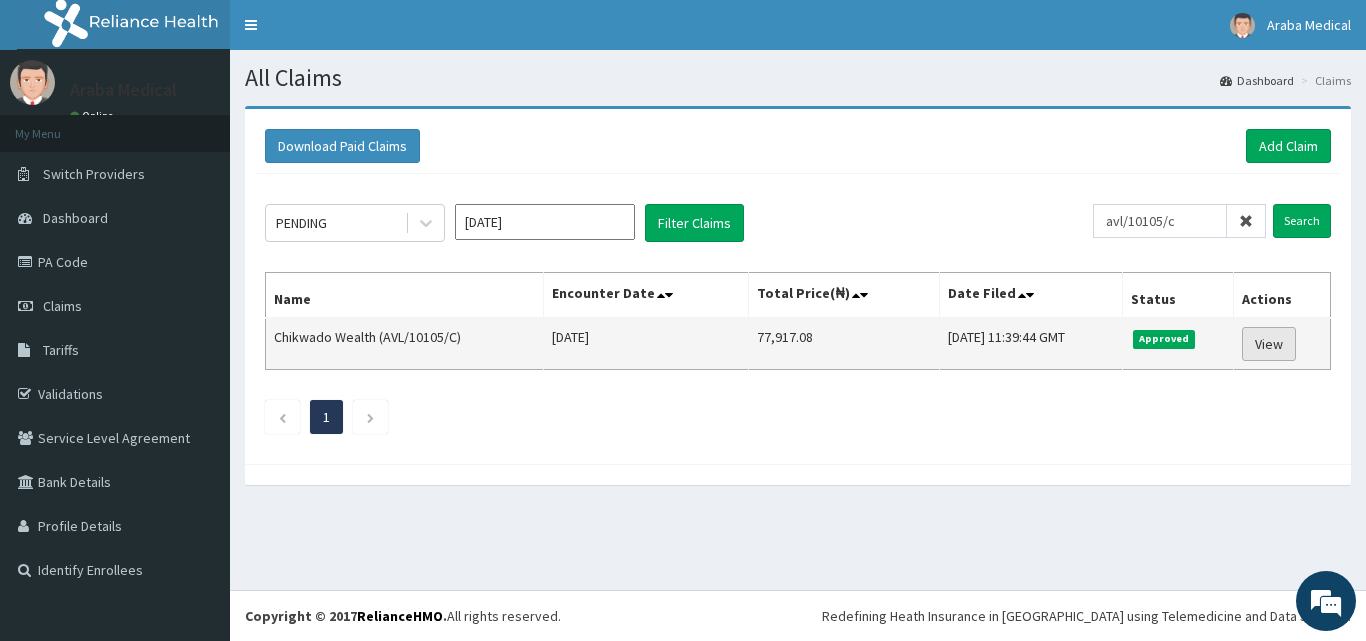click on "View" at bounding box center [1269, 344] 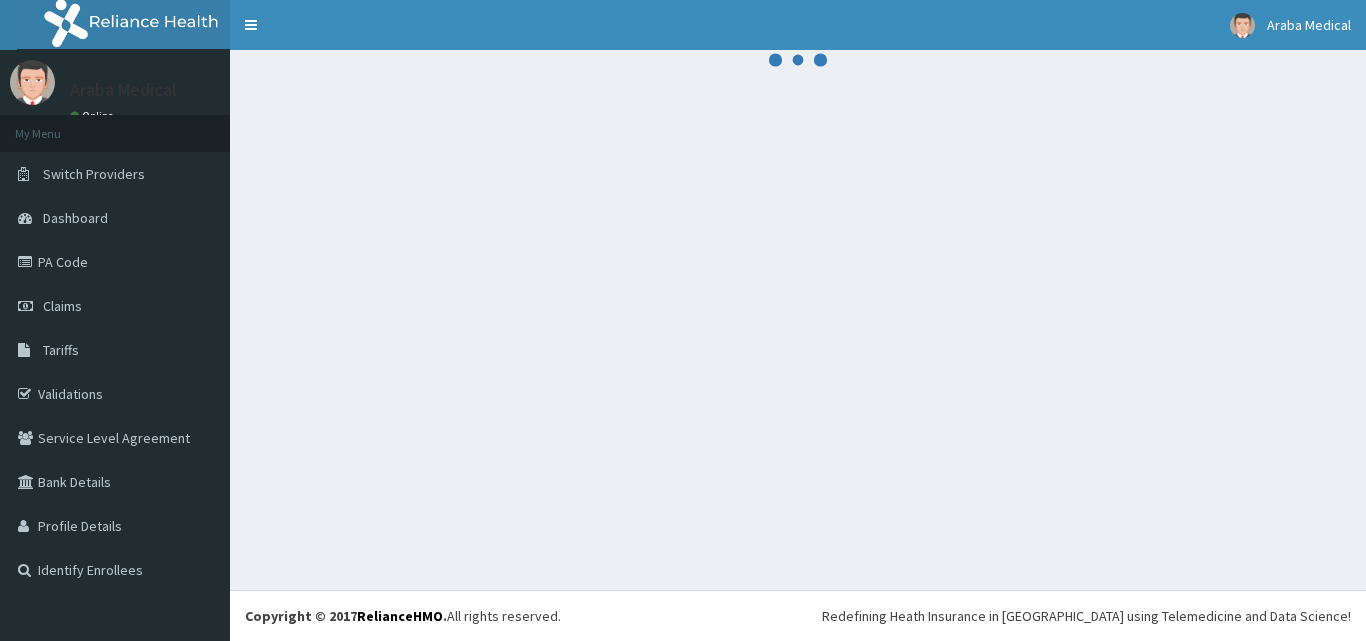 scroll, scrollTop: 0, scrollLeft: 0, axis: both 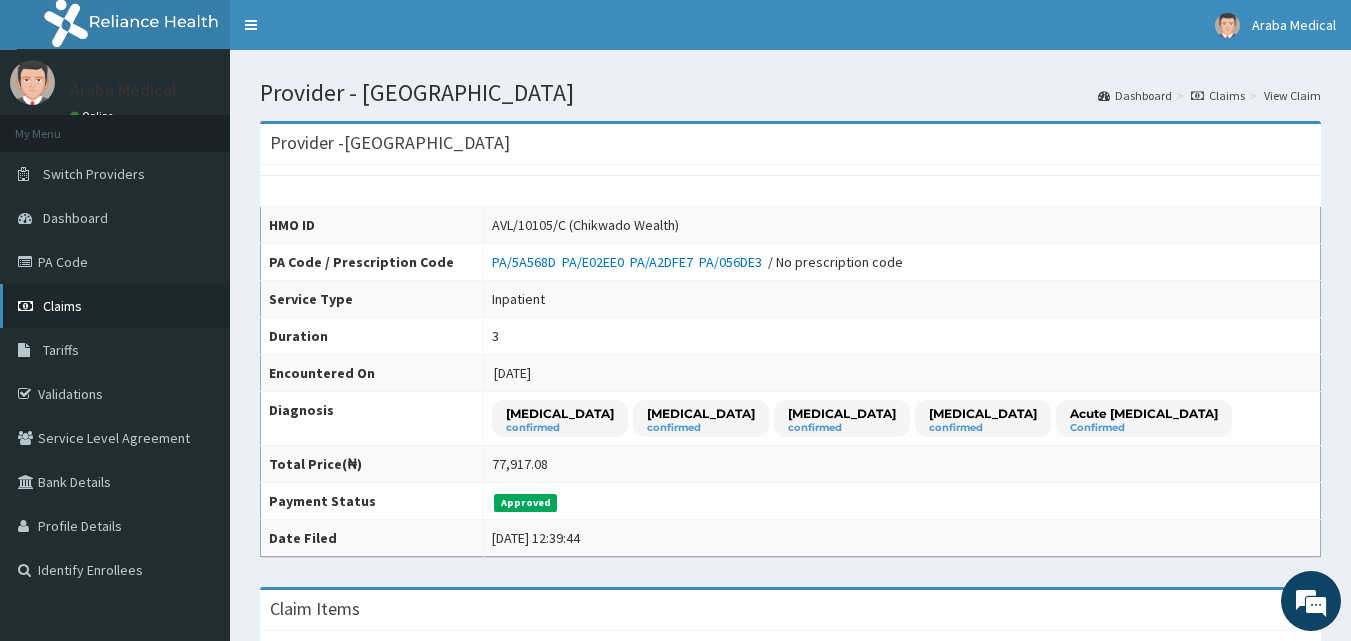 drag, startPoint x: 92, startPoint y: 319, endPoint x: 102, endPoint y: 316, distance: 10.440307 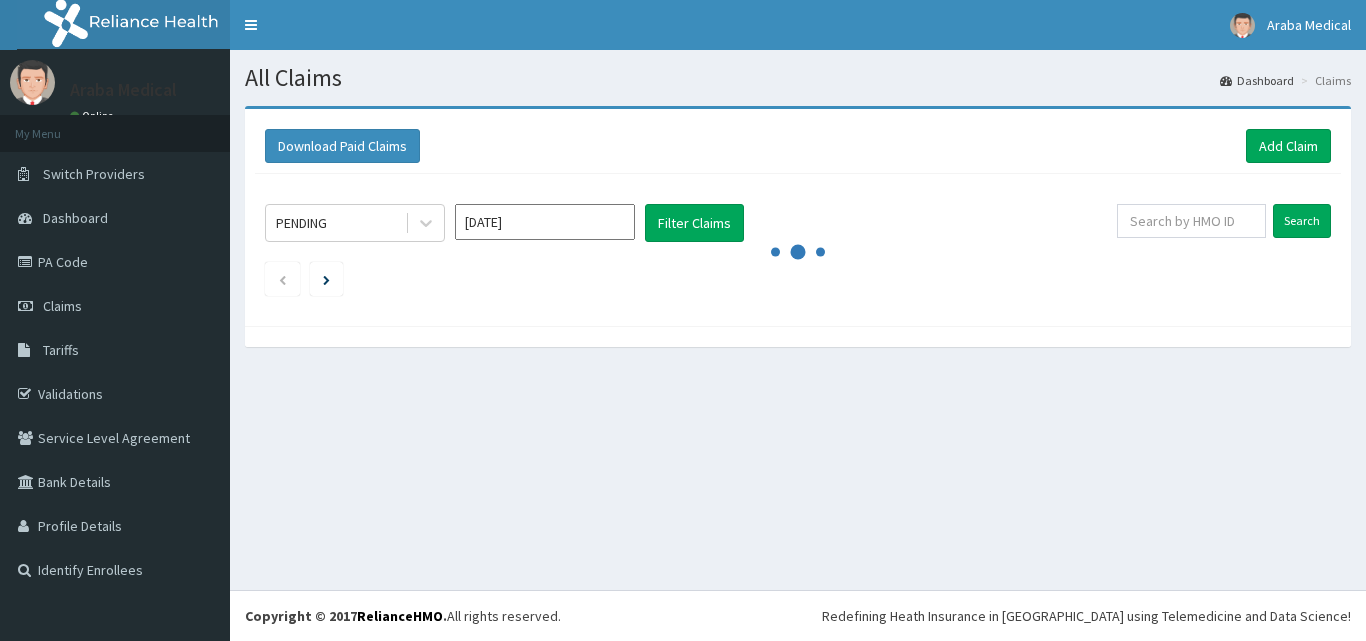 scroll, scrollTop: 0, scrollLeft: 0, axis: both 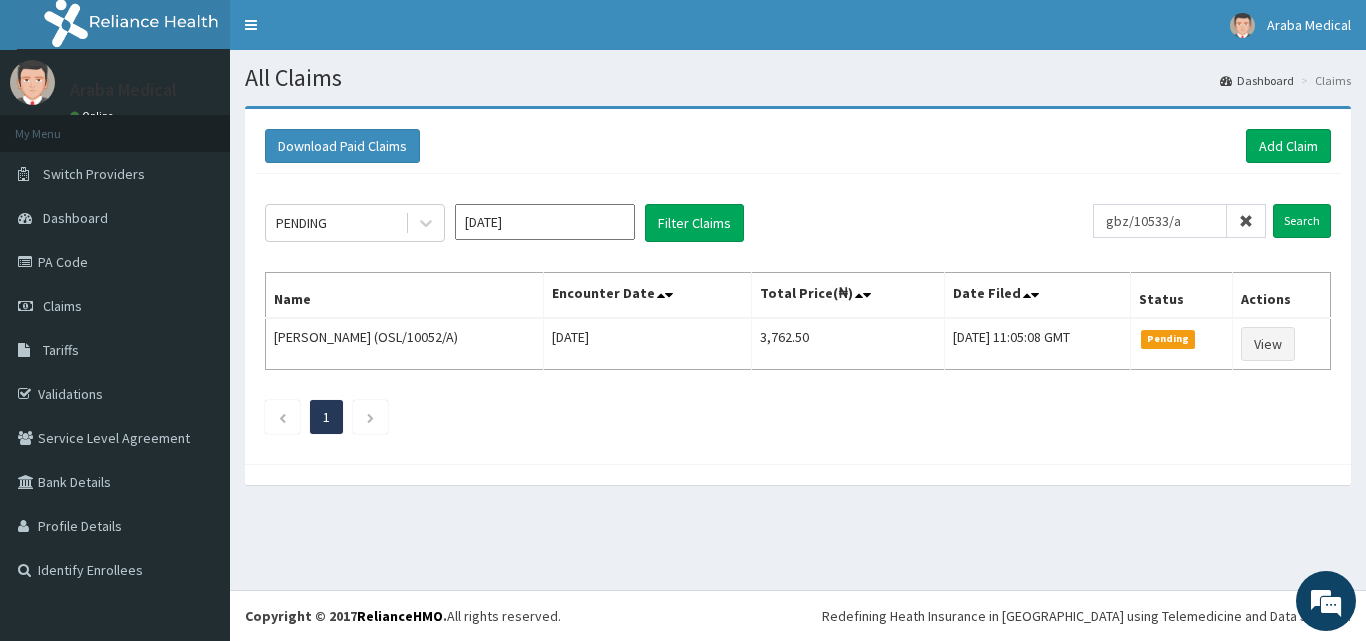 type on "gbz/10533/a" 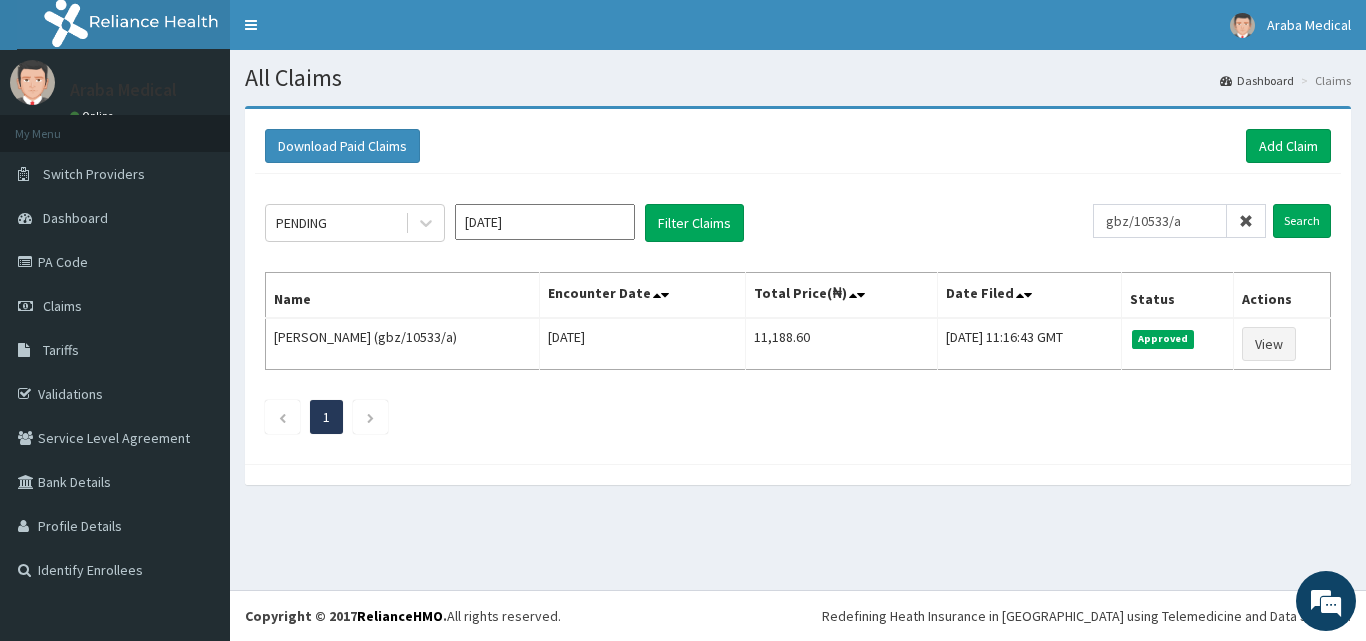 scroll, scrollTop: 0, scrollLeft: 0, axis: both 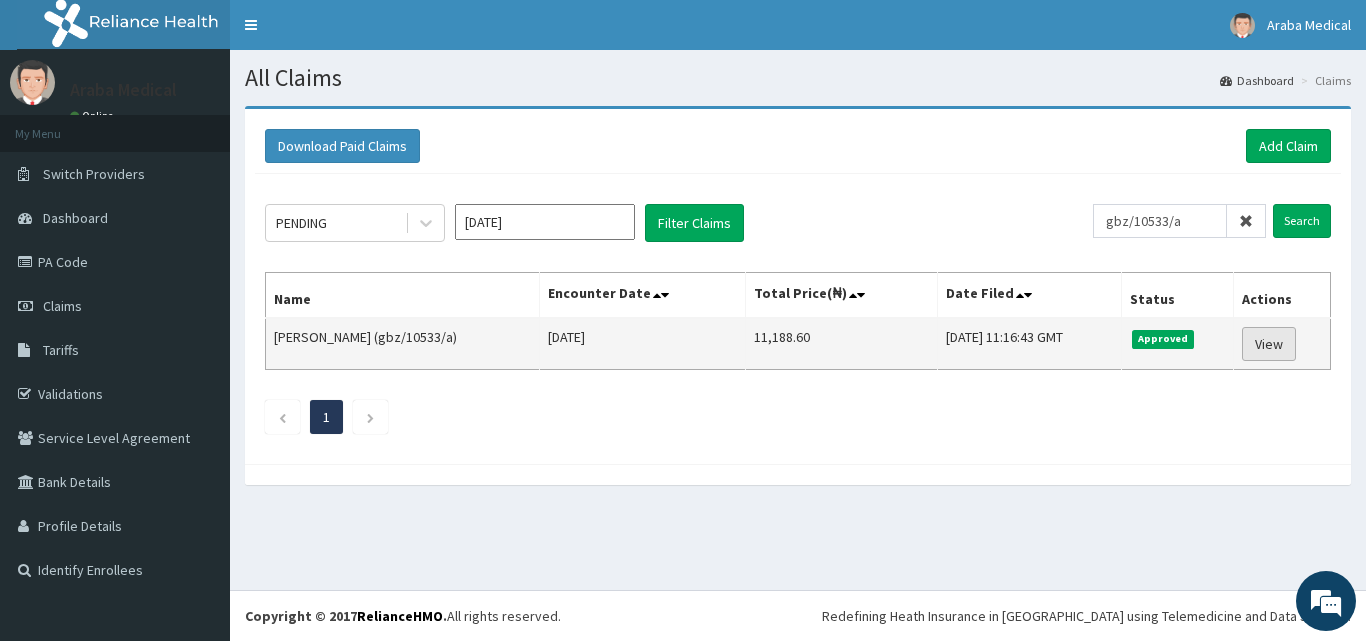 click on "View" at bounding box center [1269, 344] 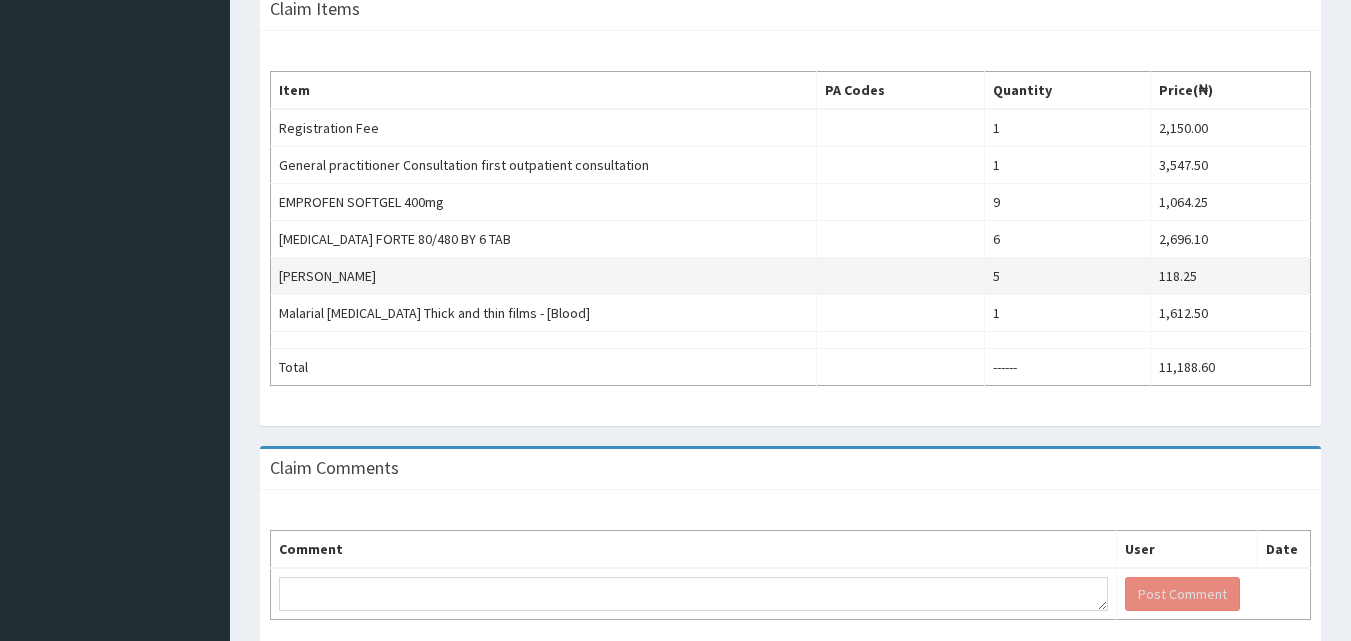 scroll, scrollTop: 600, scrollLeft: 0, axis: vertical 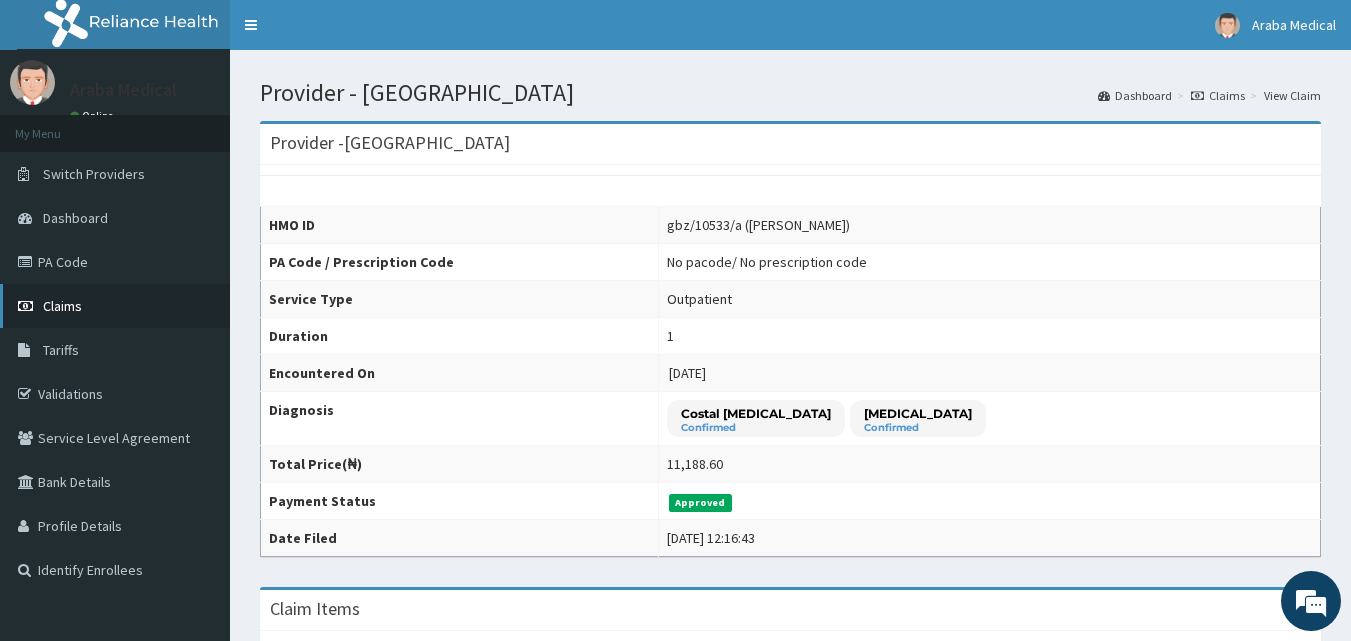 click on "Claims" at bounding box center (62, 306) 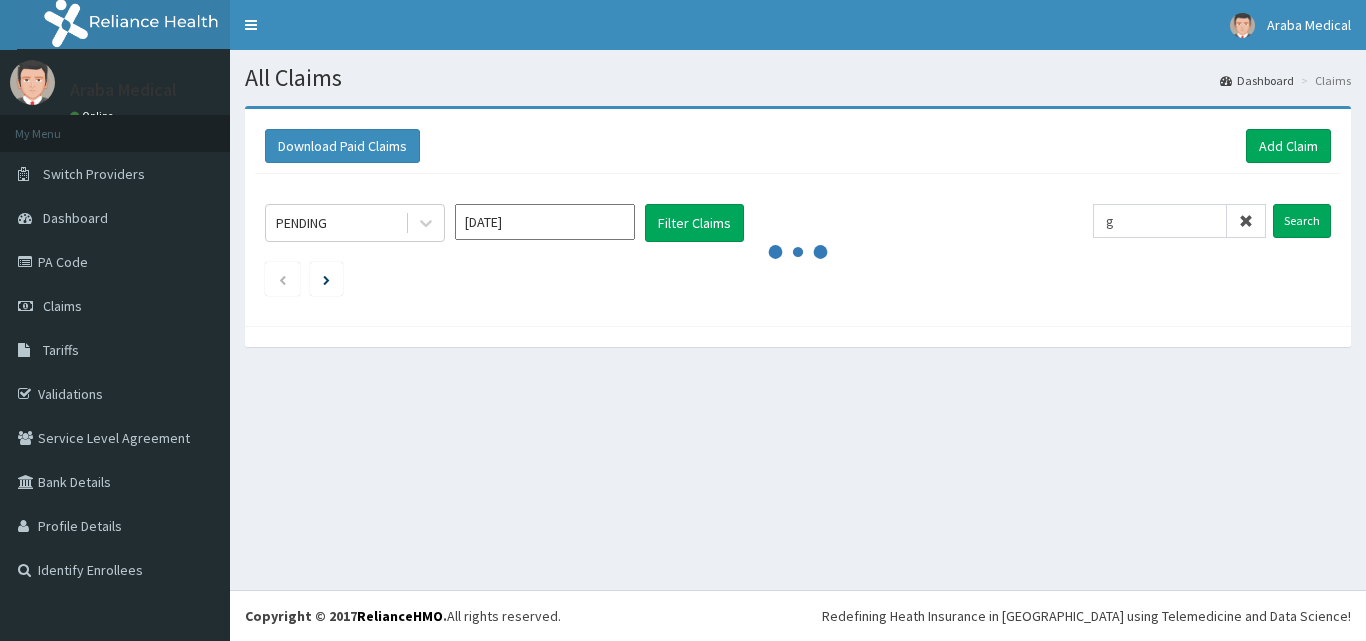 scroll, scrollTop: 0, scrollLeft: 0, axis: both 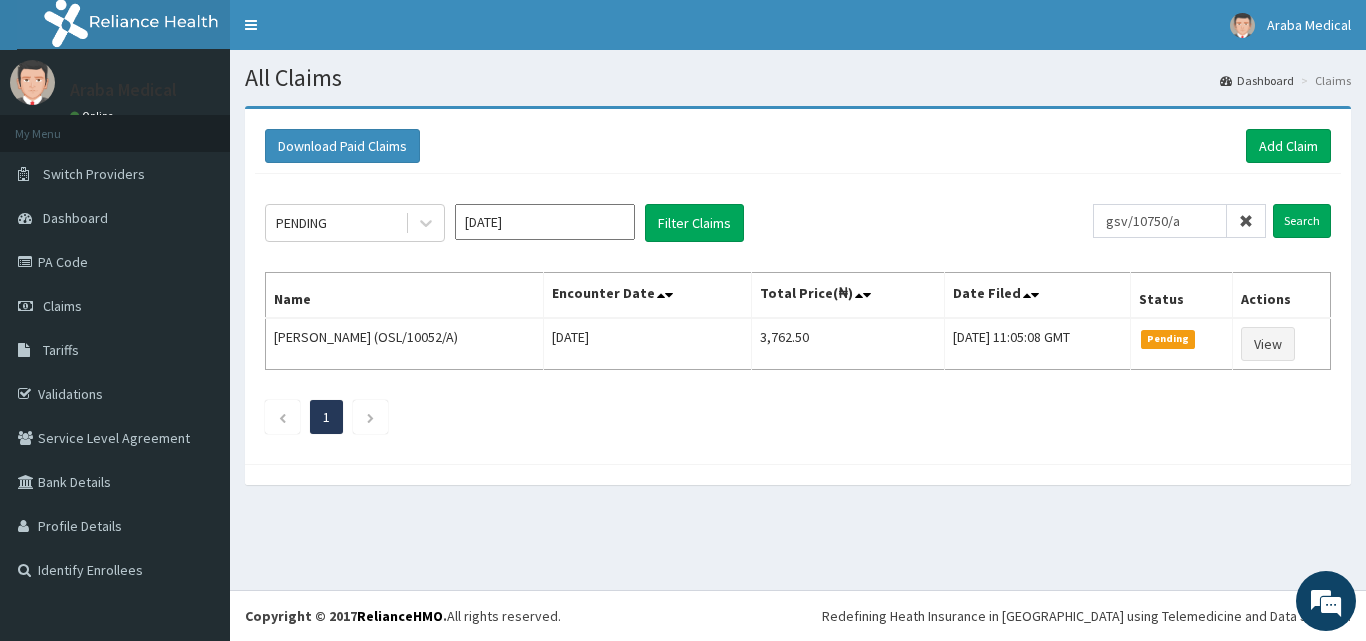 click on "Search" at bounding box center (1302, 221) 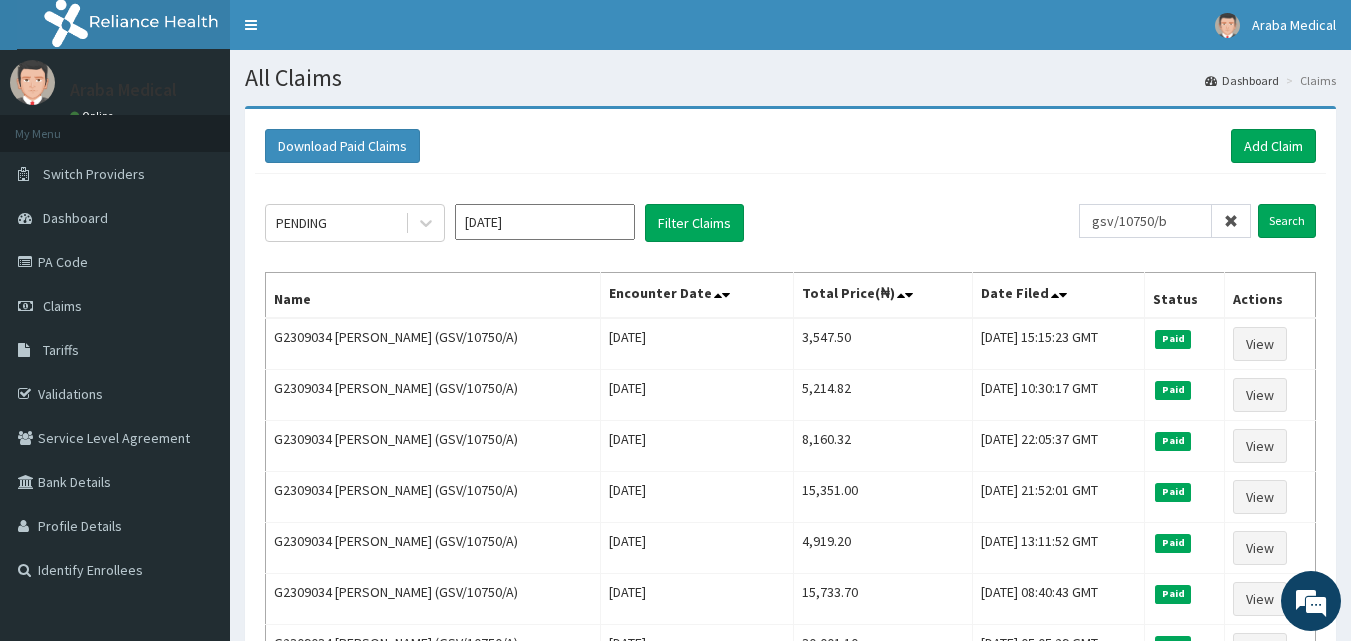 type on "gsv/10750/b" 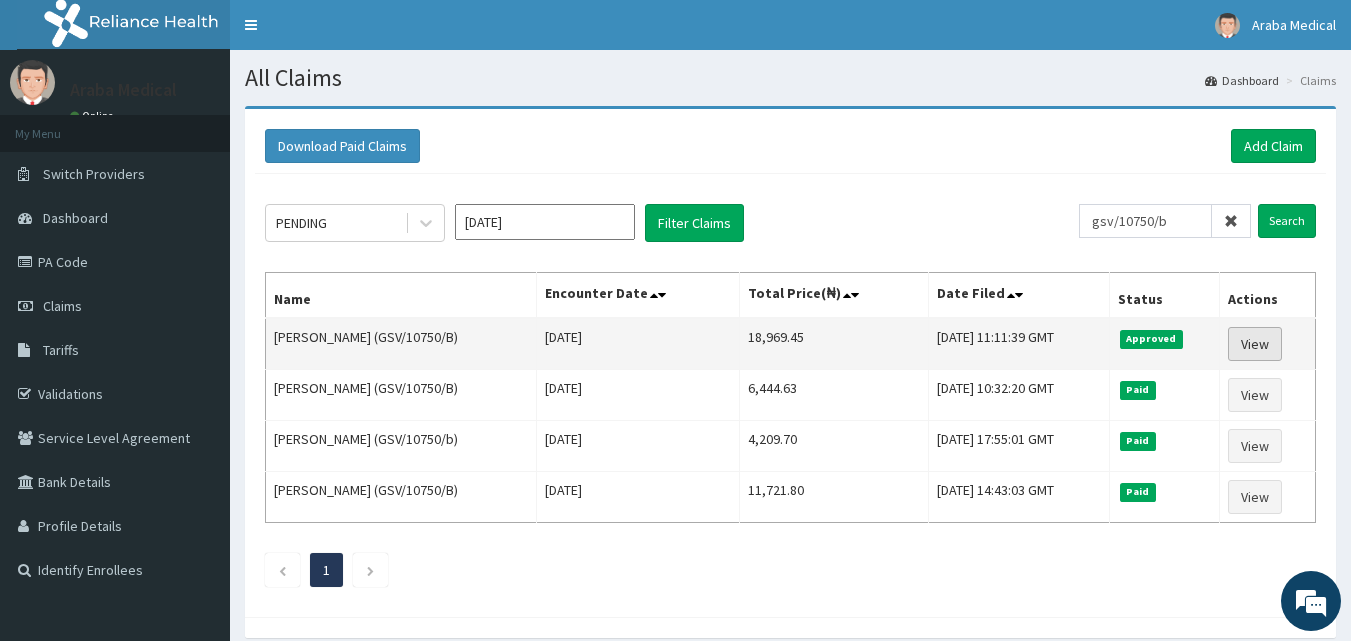 click on "View" at bounding box center [1255, 344] 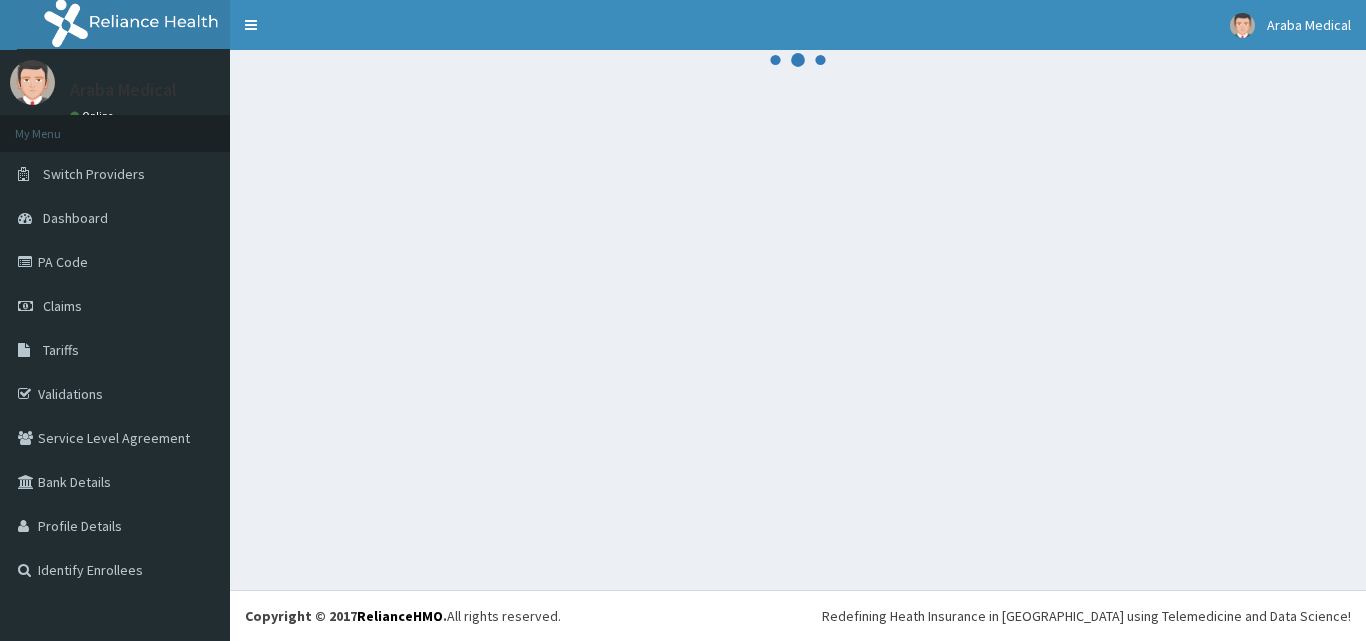 scroll, scrollTop: 0, scrollLeft: 0, axis: both 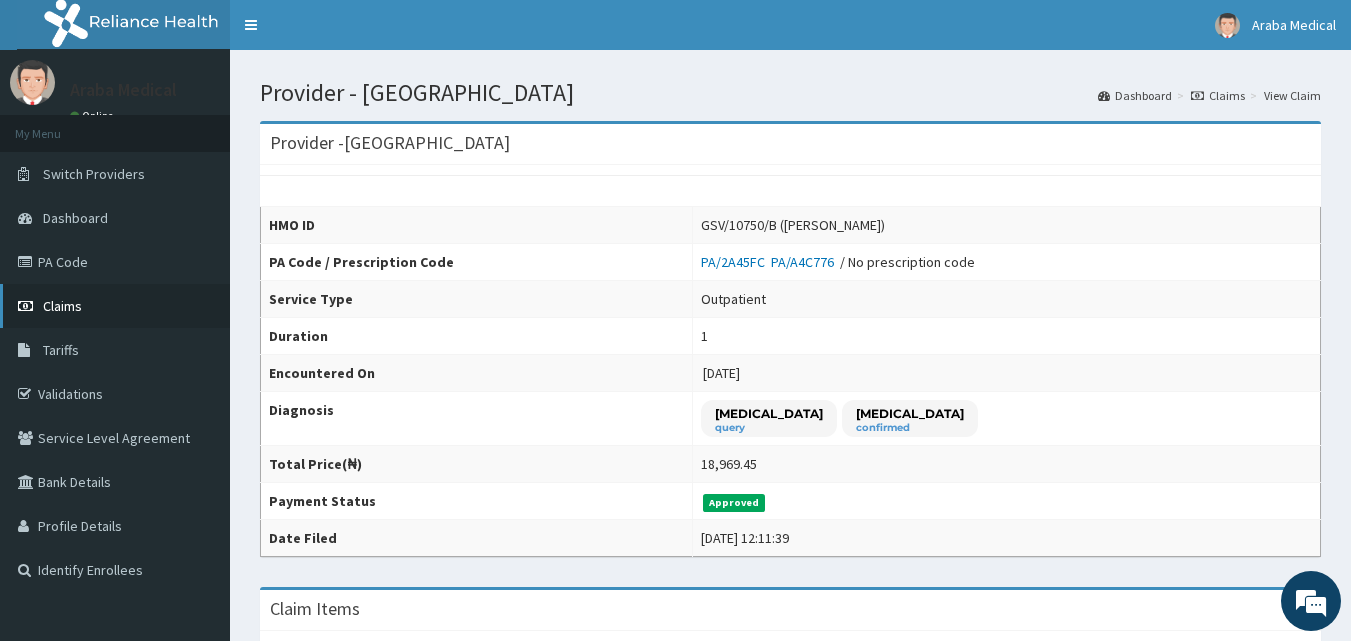 click on "Claims" at bounding box center (62, 306) 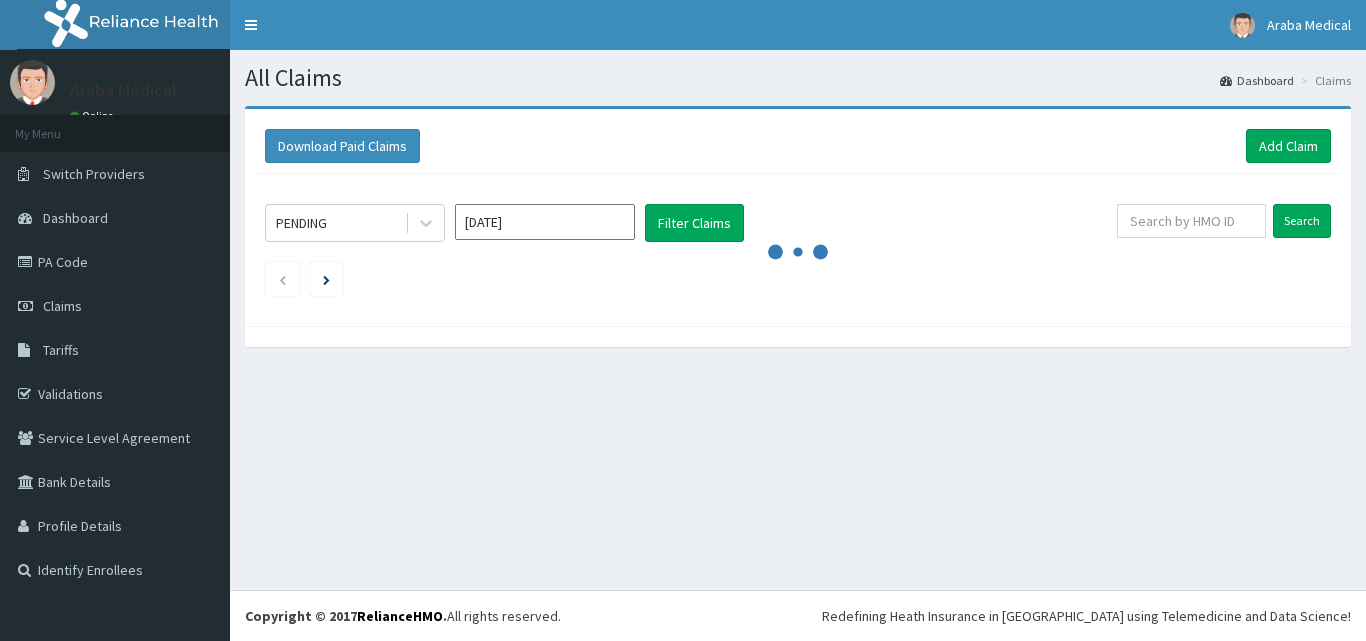 scroll, scrollTop: 0, scrollLeft: 0, axis: both 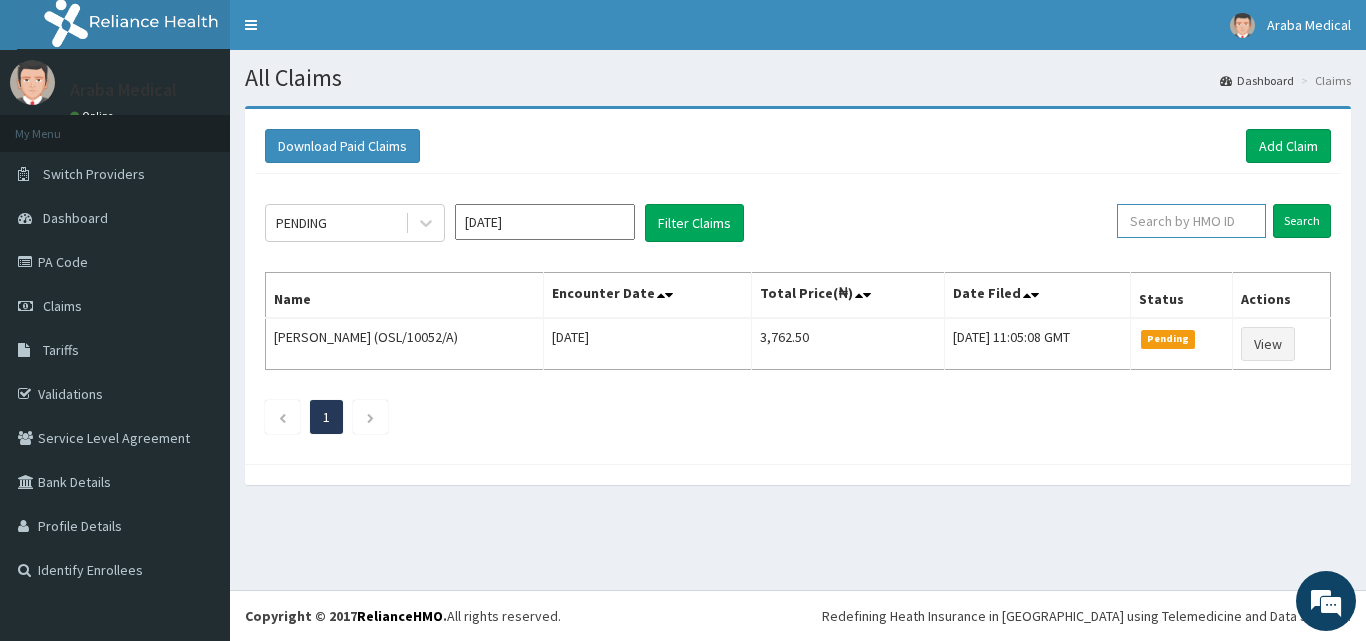 click at bounding box center [1191, 221] 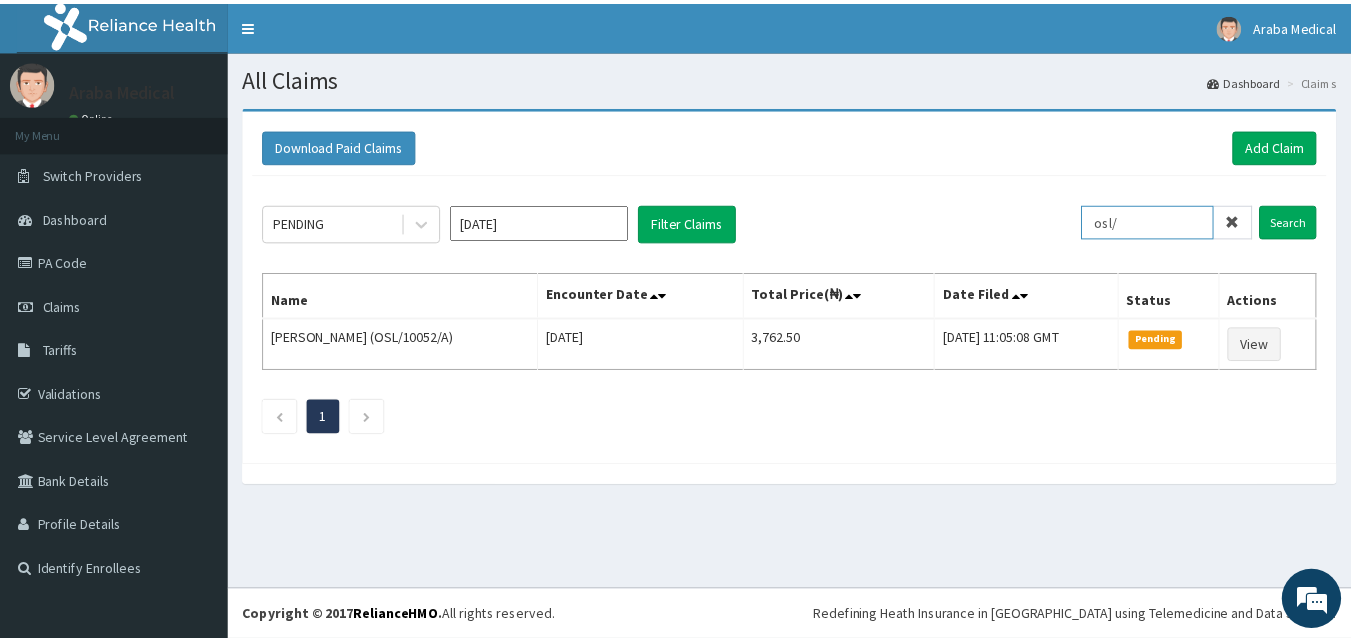 scroll, scrollTop: 0, scrollLeft: 0, axis: both 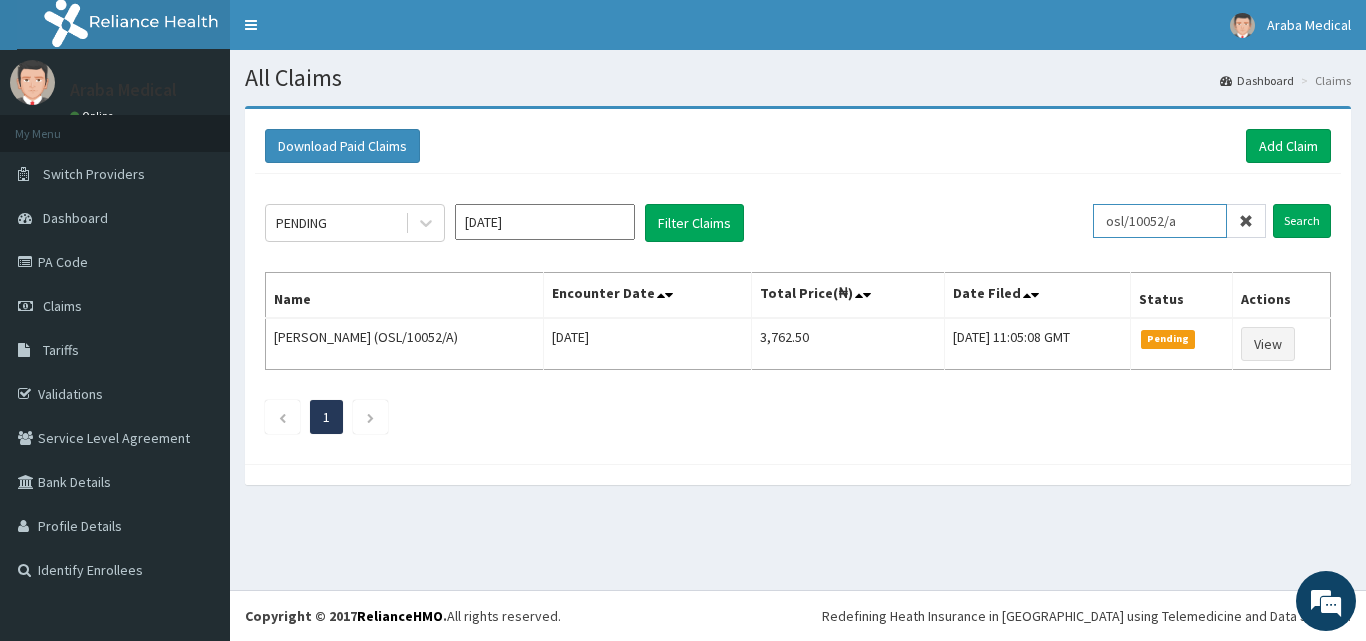 type on "osl/10052/a" 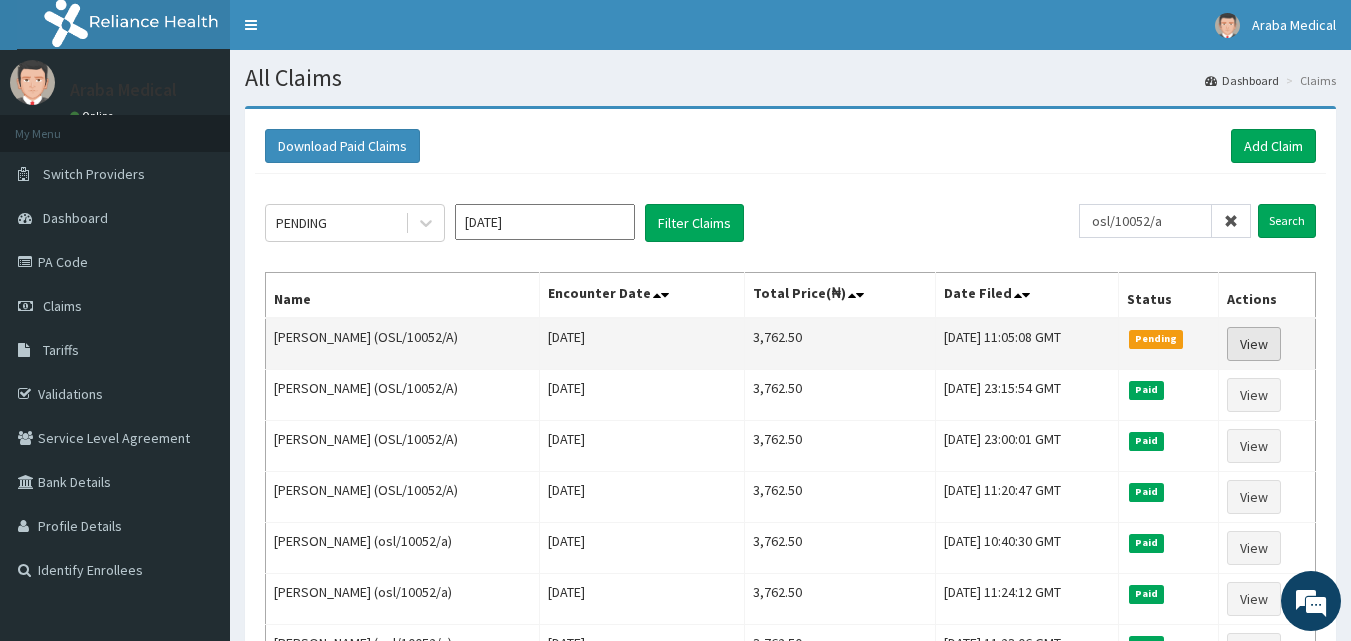 click on "View" at bounding box center (1254, 344) 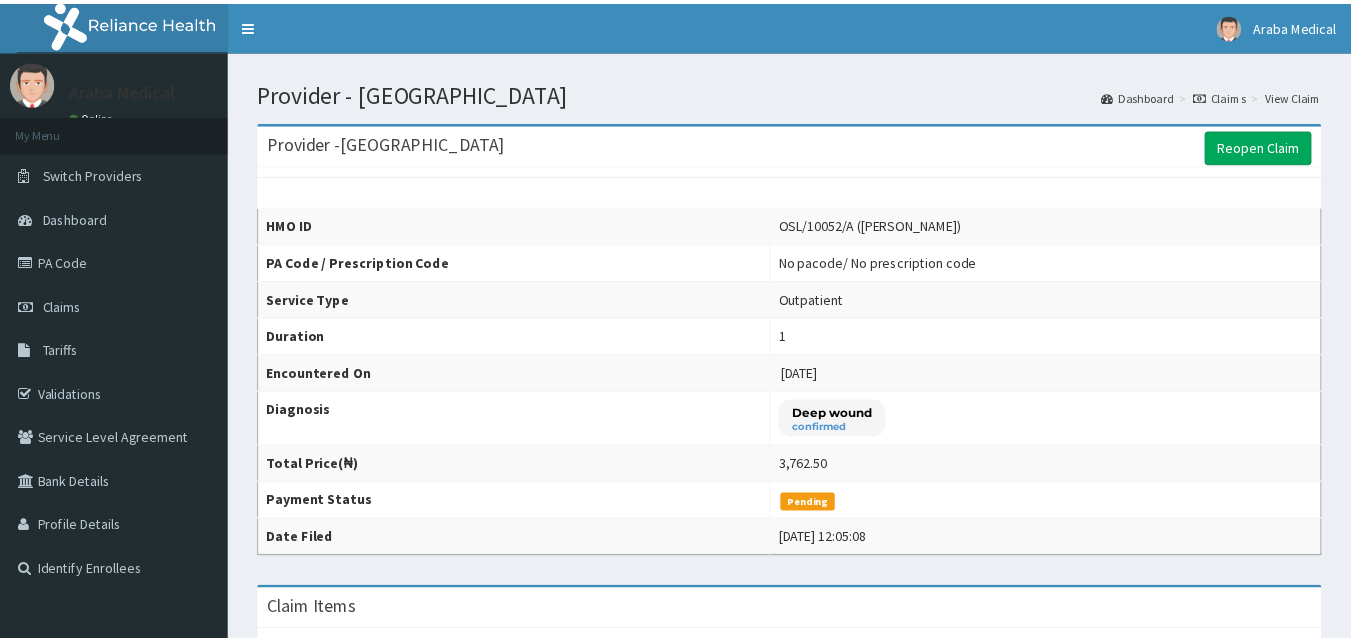 scroll, scrollTop: 0, scrollLeft: 0, axis: both 